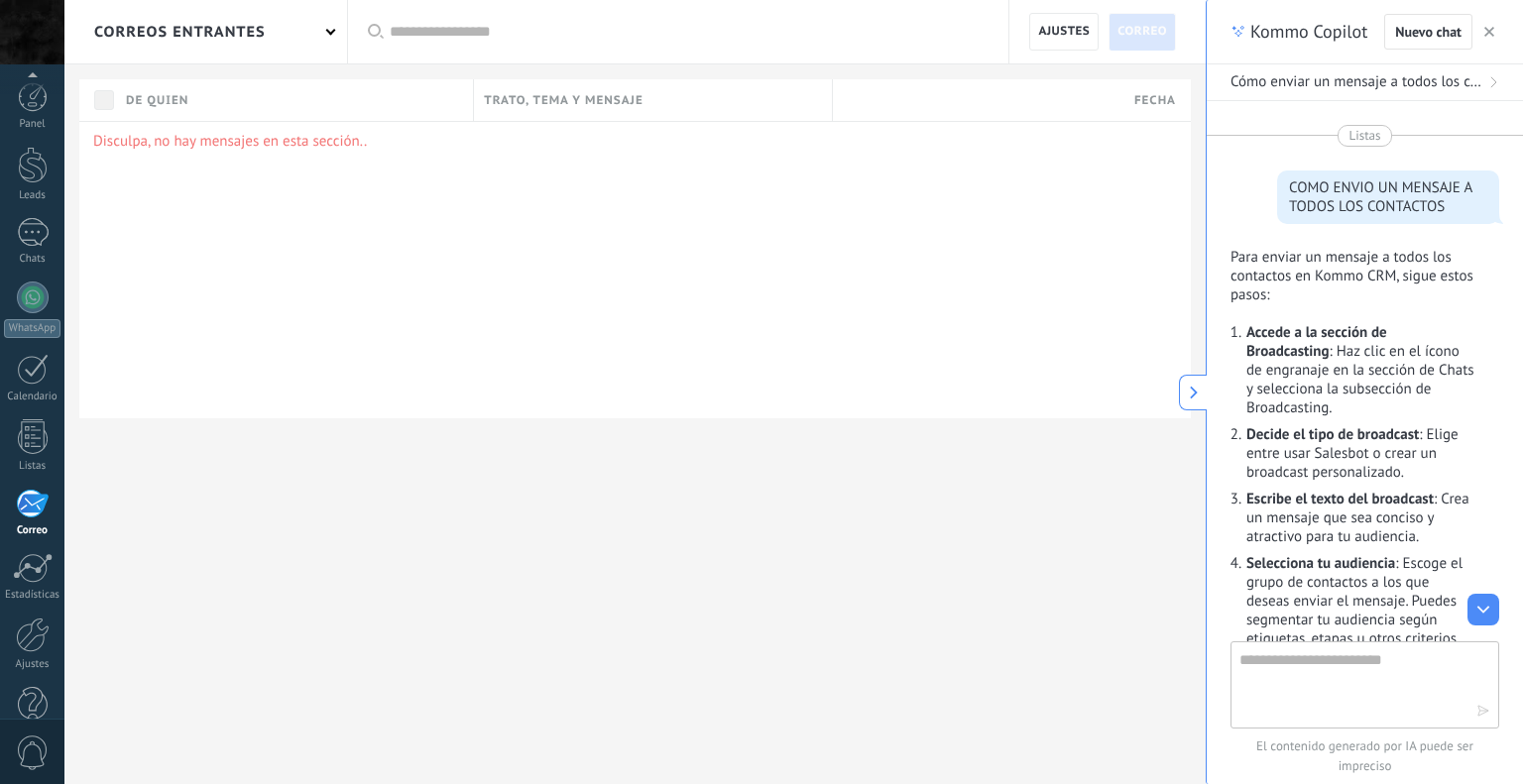 scroll, scrollTop: 0, scrollLeft: 0, axis: both 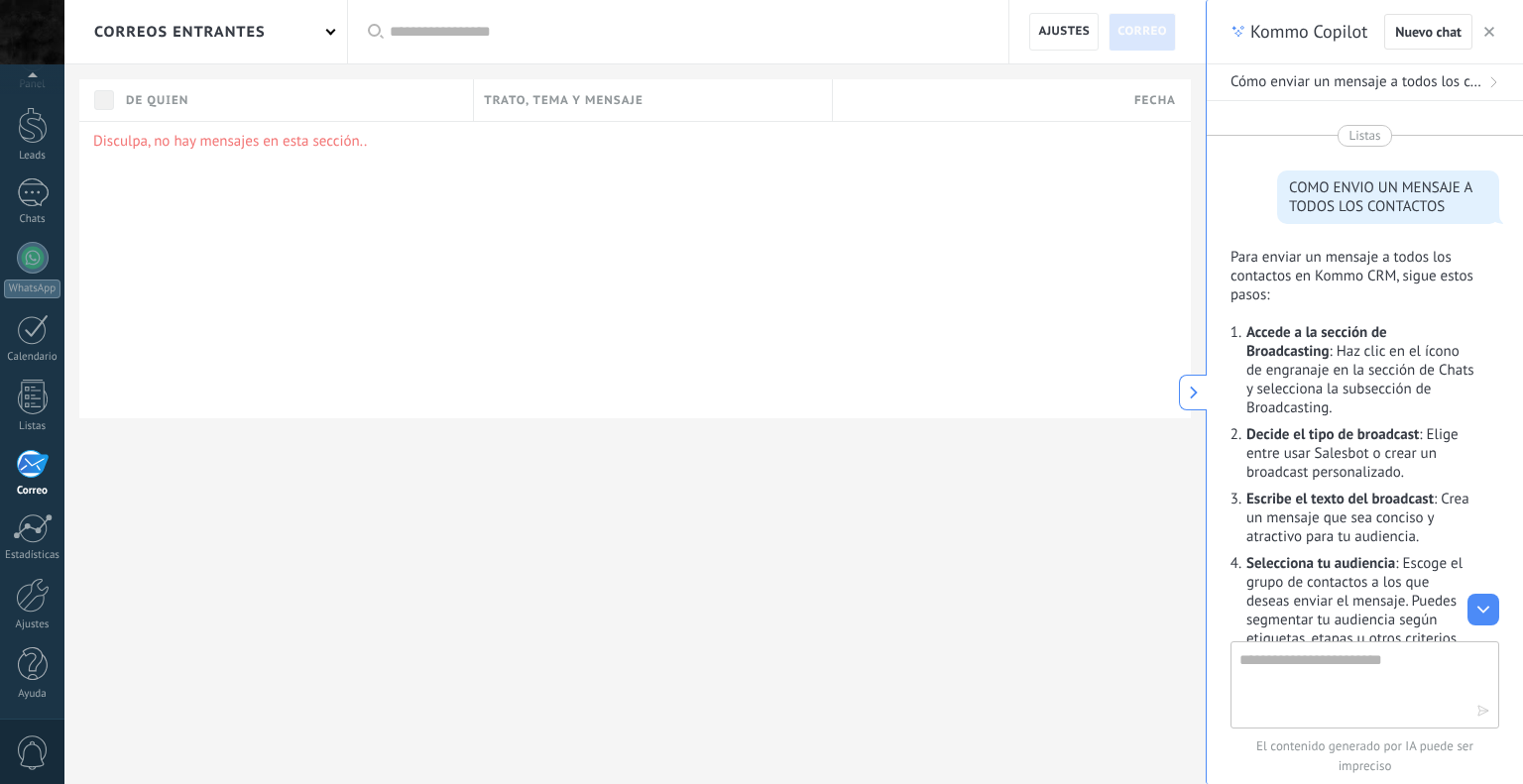 click at bounding box center (689, 32) 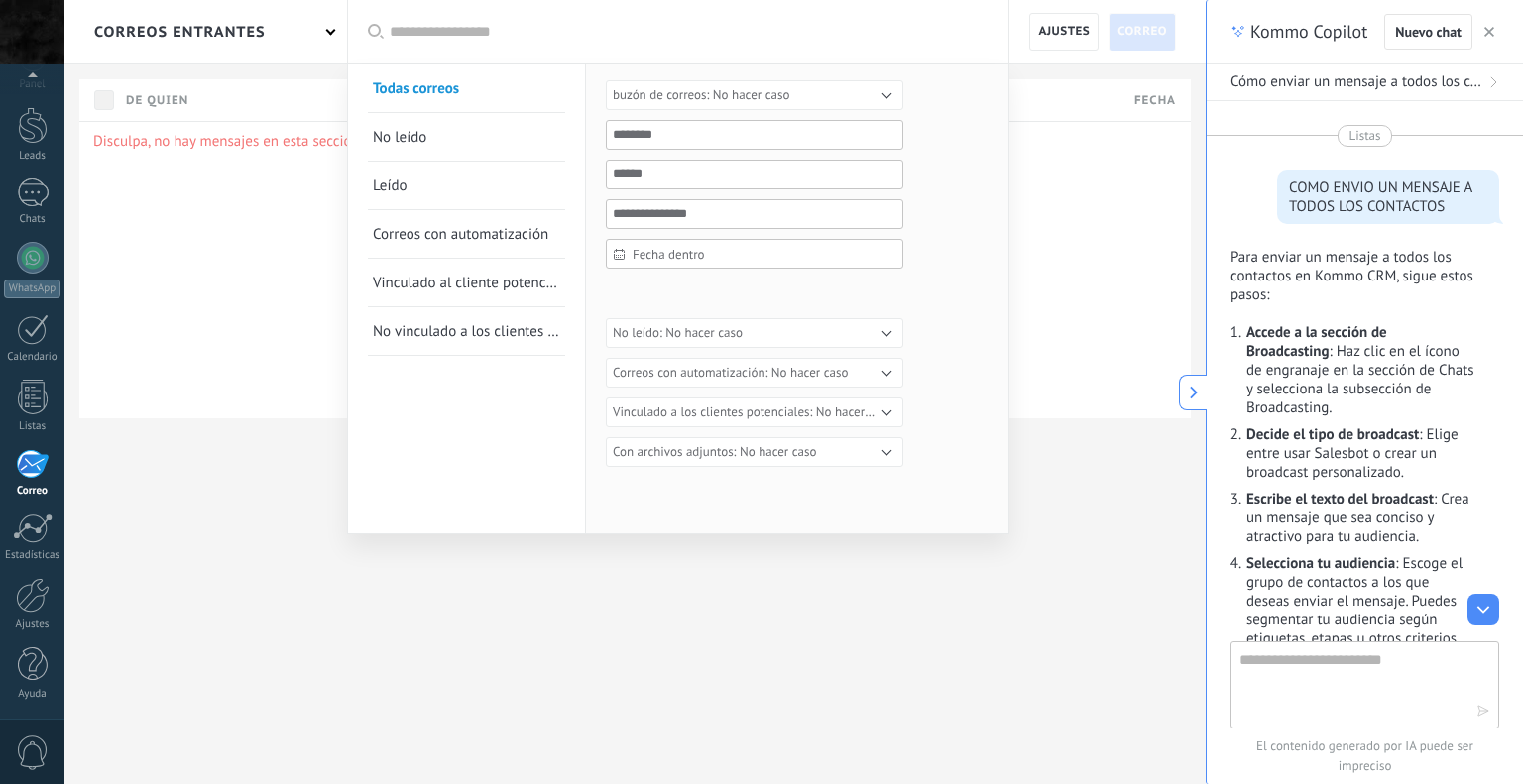 click on "Accede a la sección de Broadcasting" at bounding box center [1317, 342] 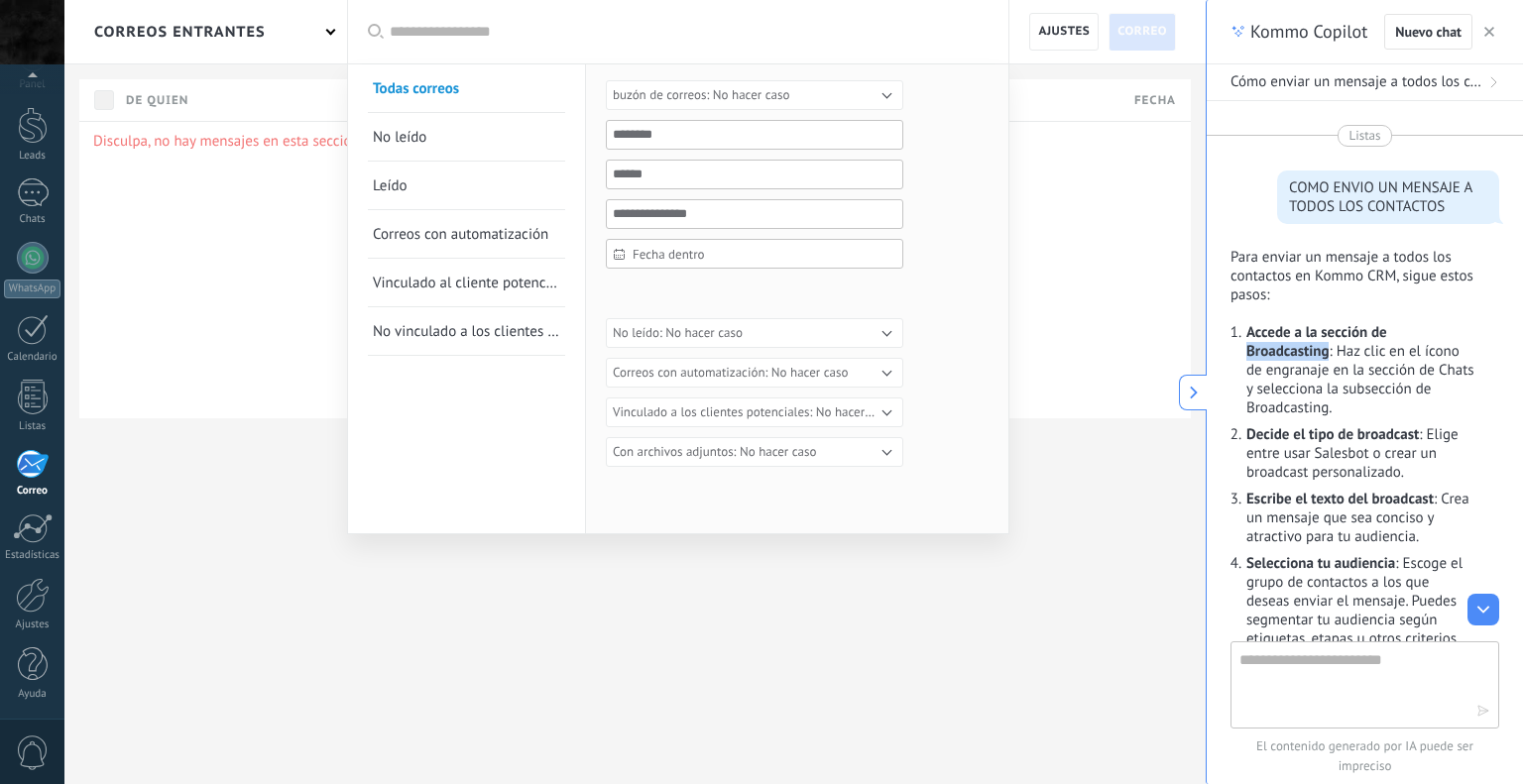 drag, startPoint x: 1327, startPoint y: 353, endPoint x: 1248, endPoint y: 354, distance: 79.00633 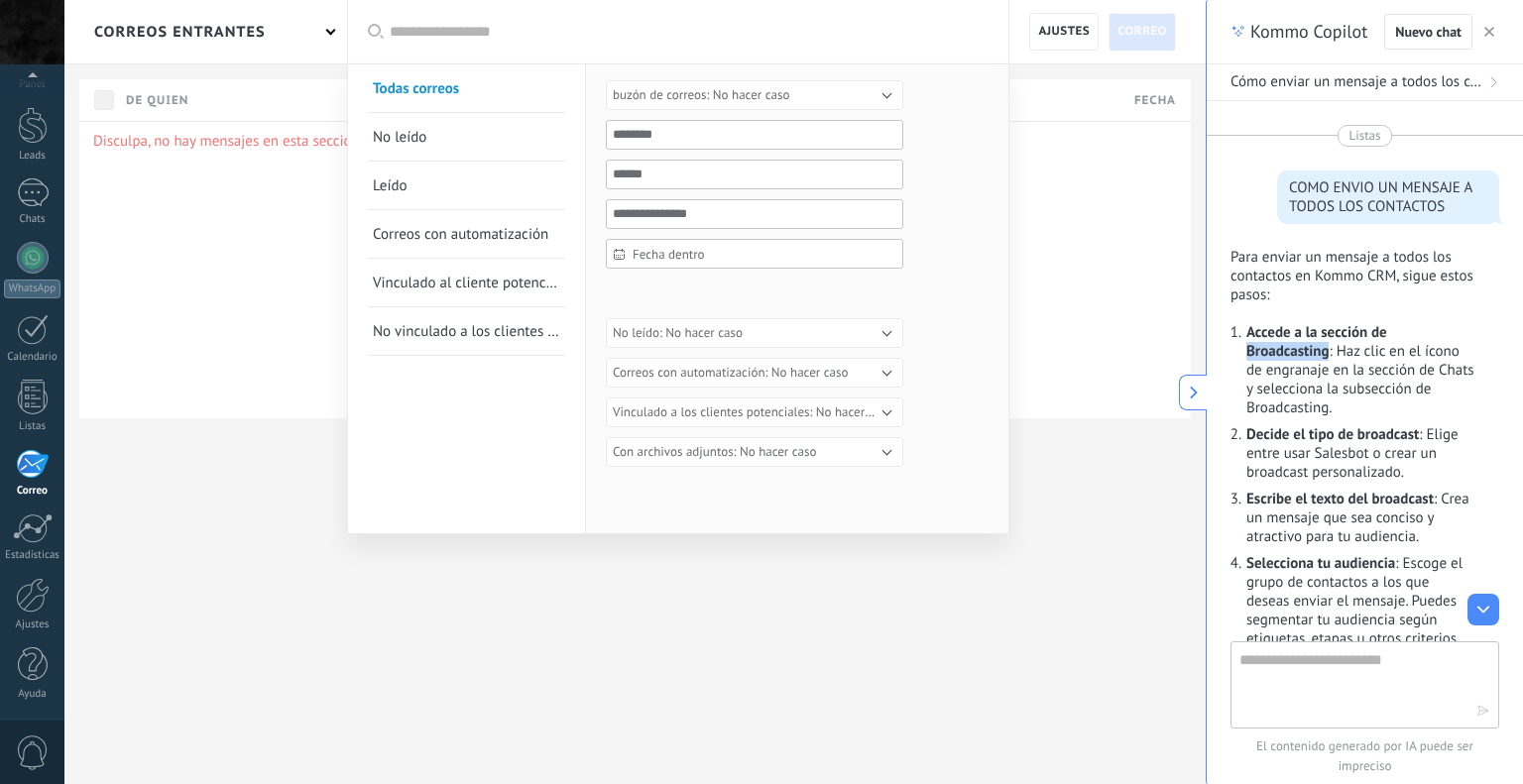 click on "Accede a la sección de Broadcasting" at bounding box center [1317, 342] 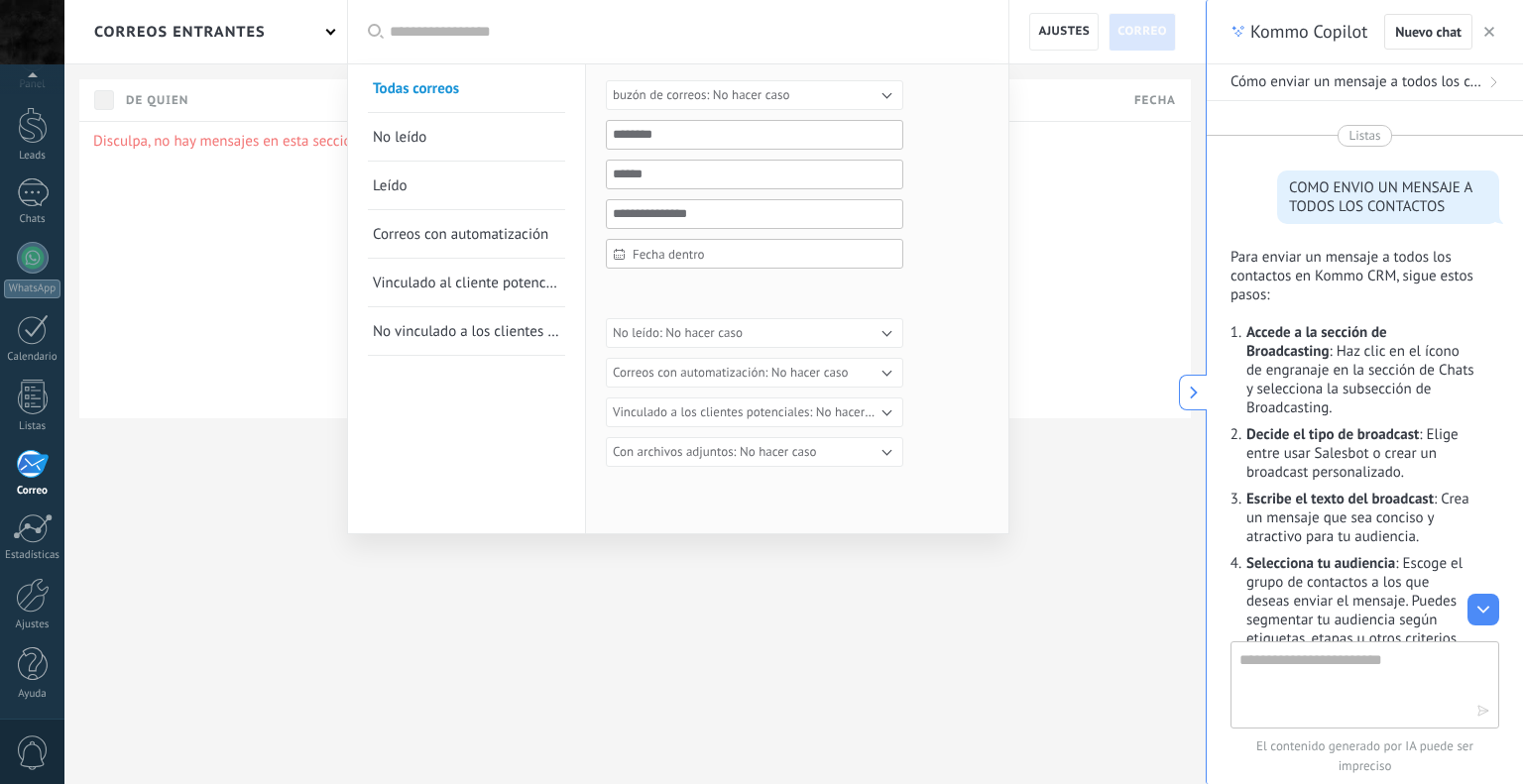 click at bounding box center [689, 32] 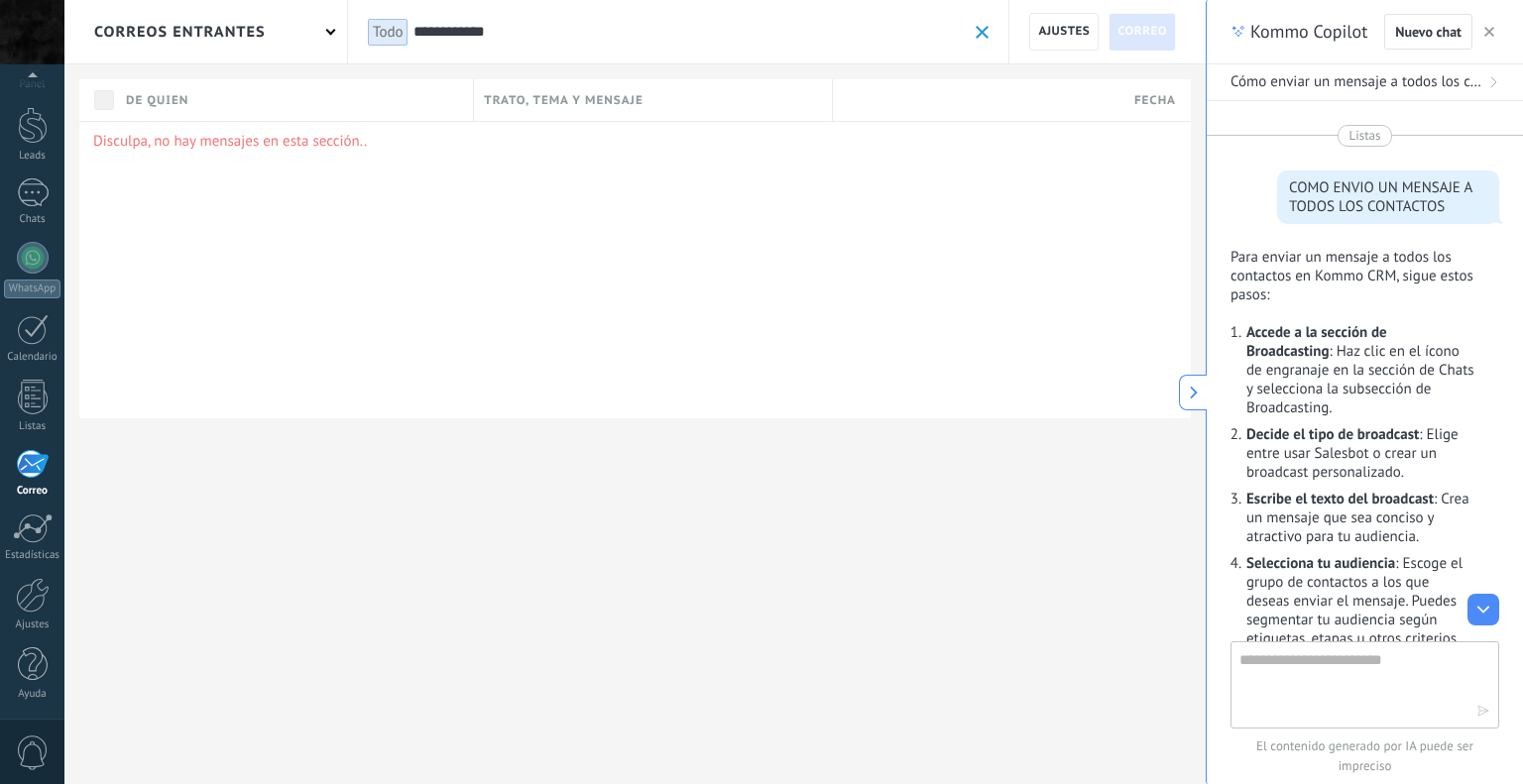 type on "**********" 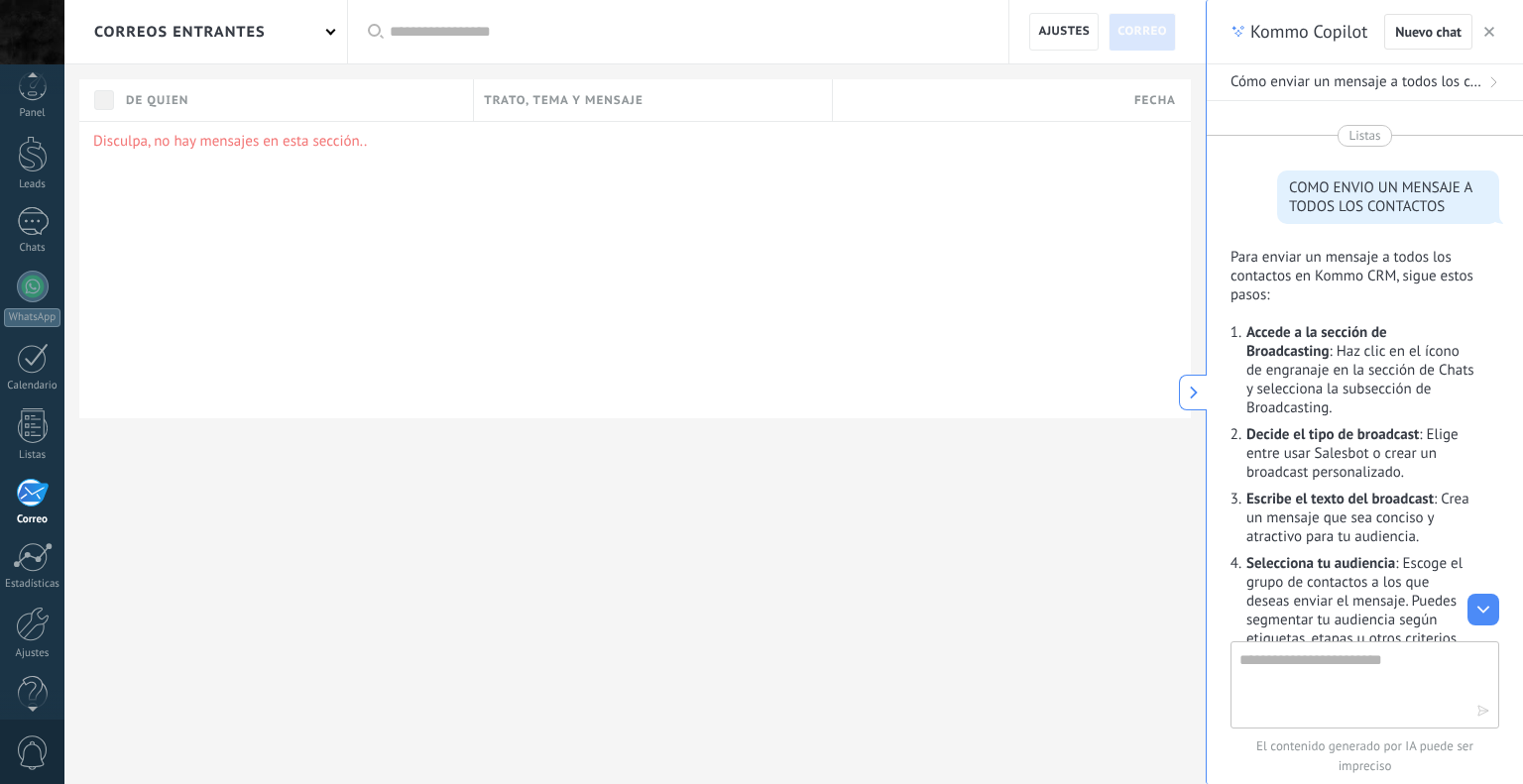 scroll, scrollTop: 0, scrollLeft: 0, axis: both 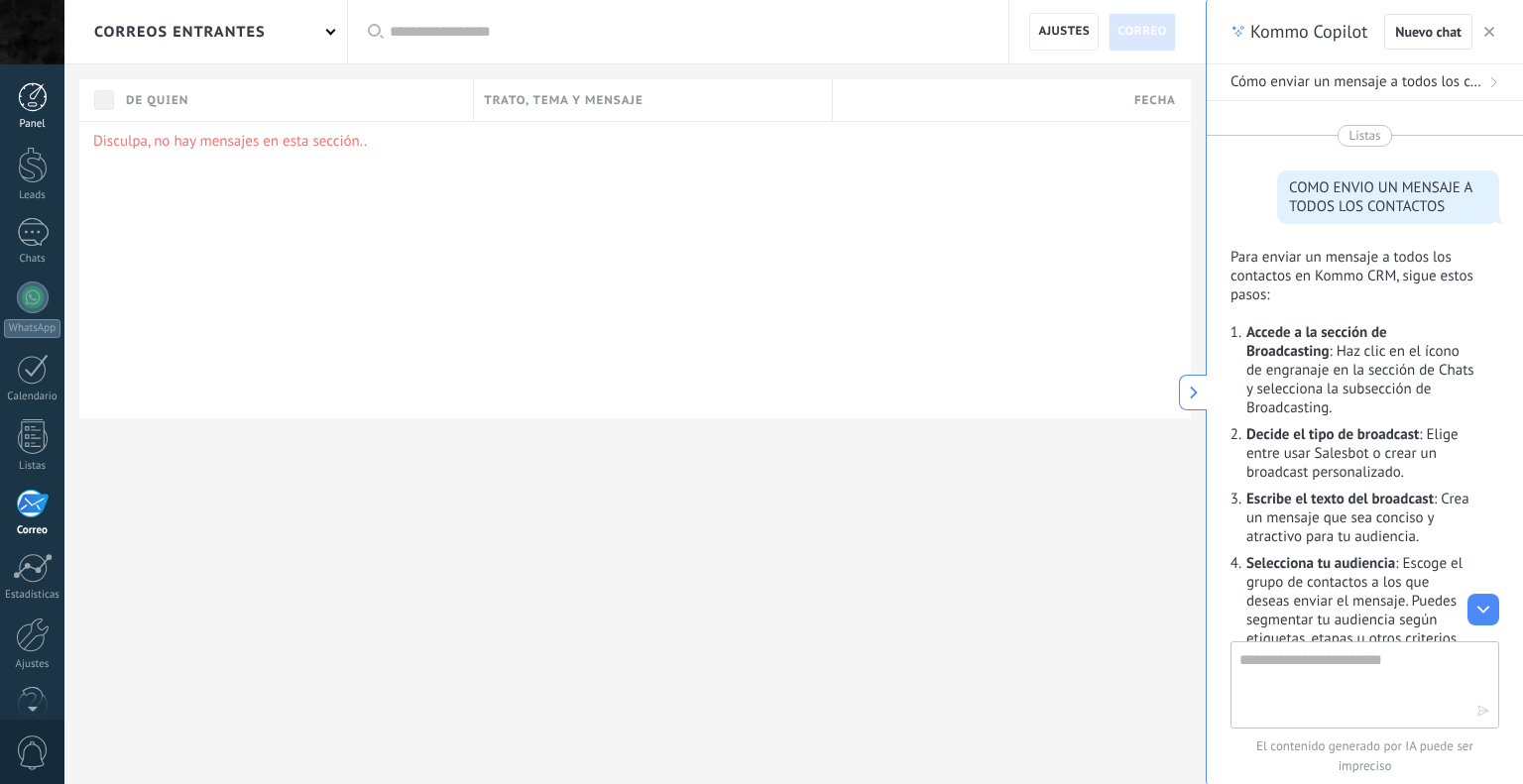click at bounding box center (33, 97) 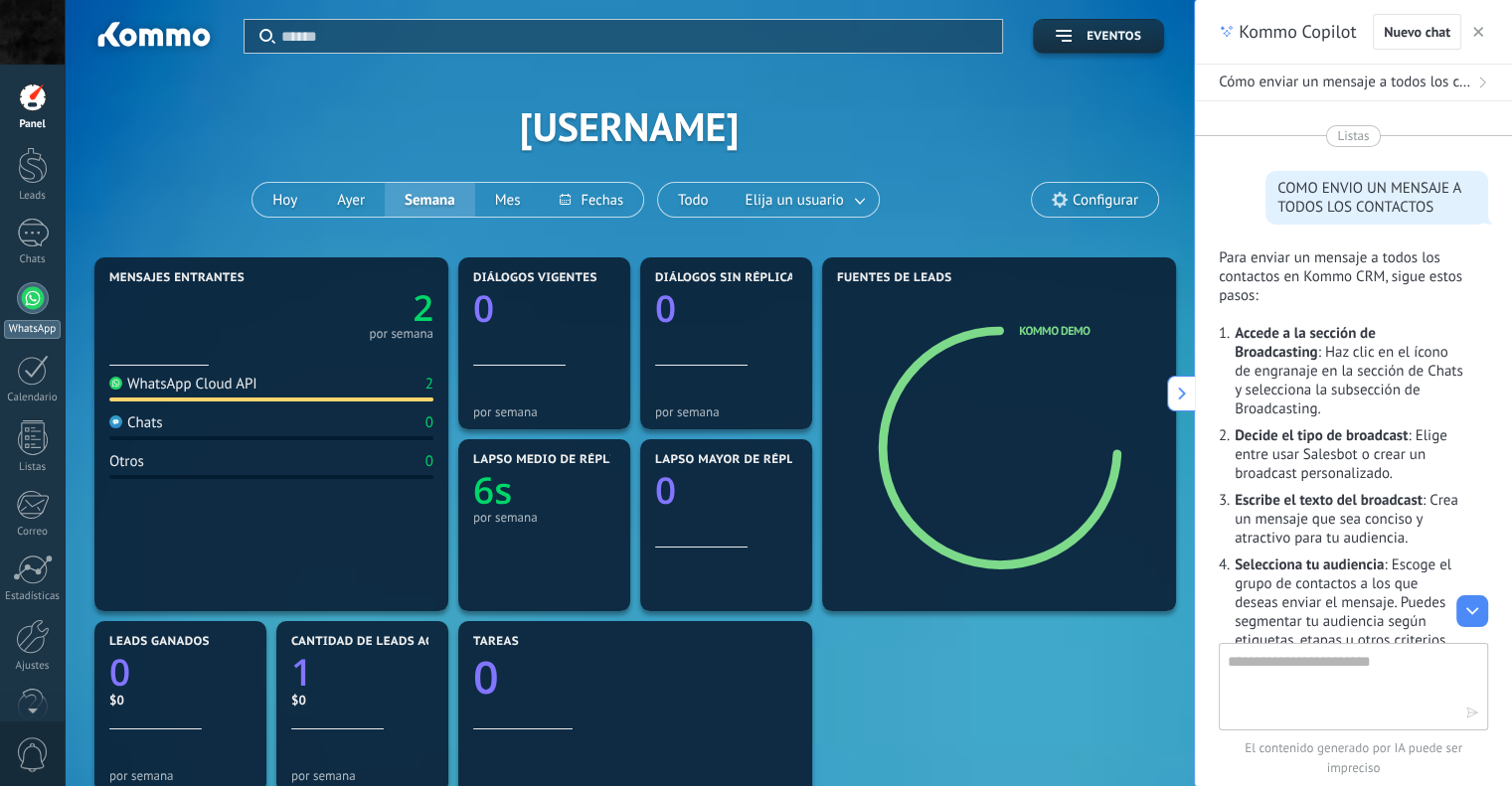 click on "WhatsApp" at bounding box center [32, 329] 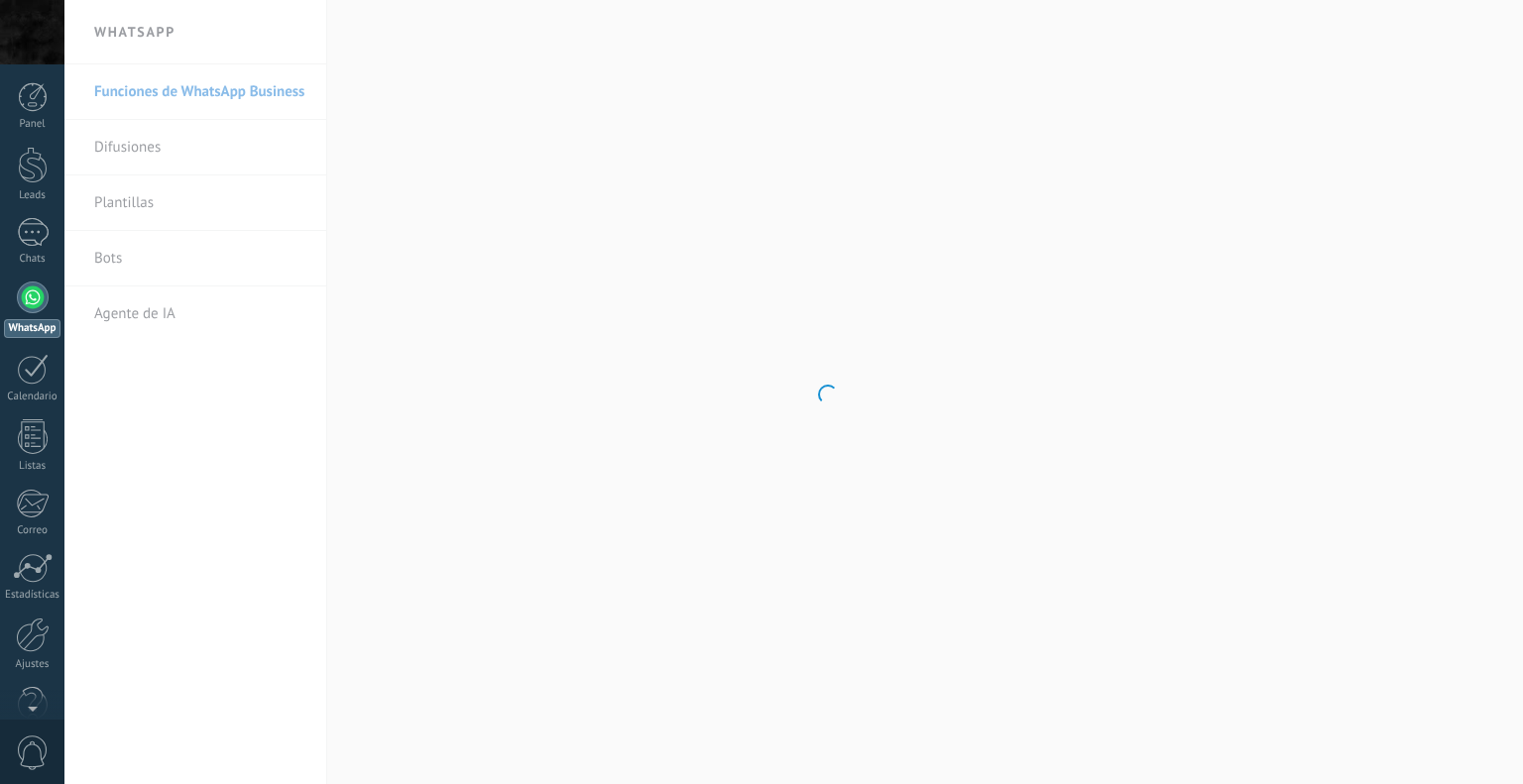 scroll, scrollTop: 0, scrollLeft: 0, axis: both 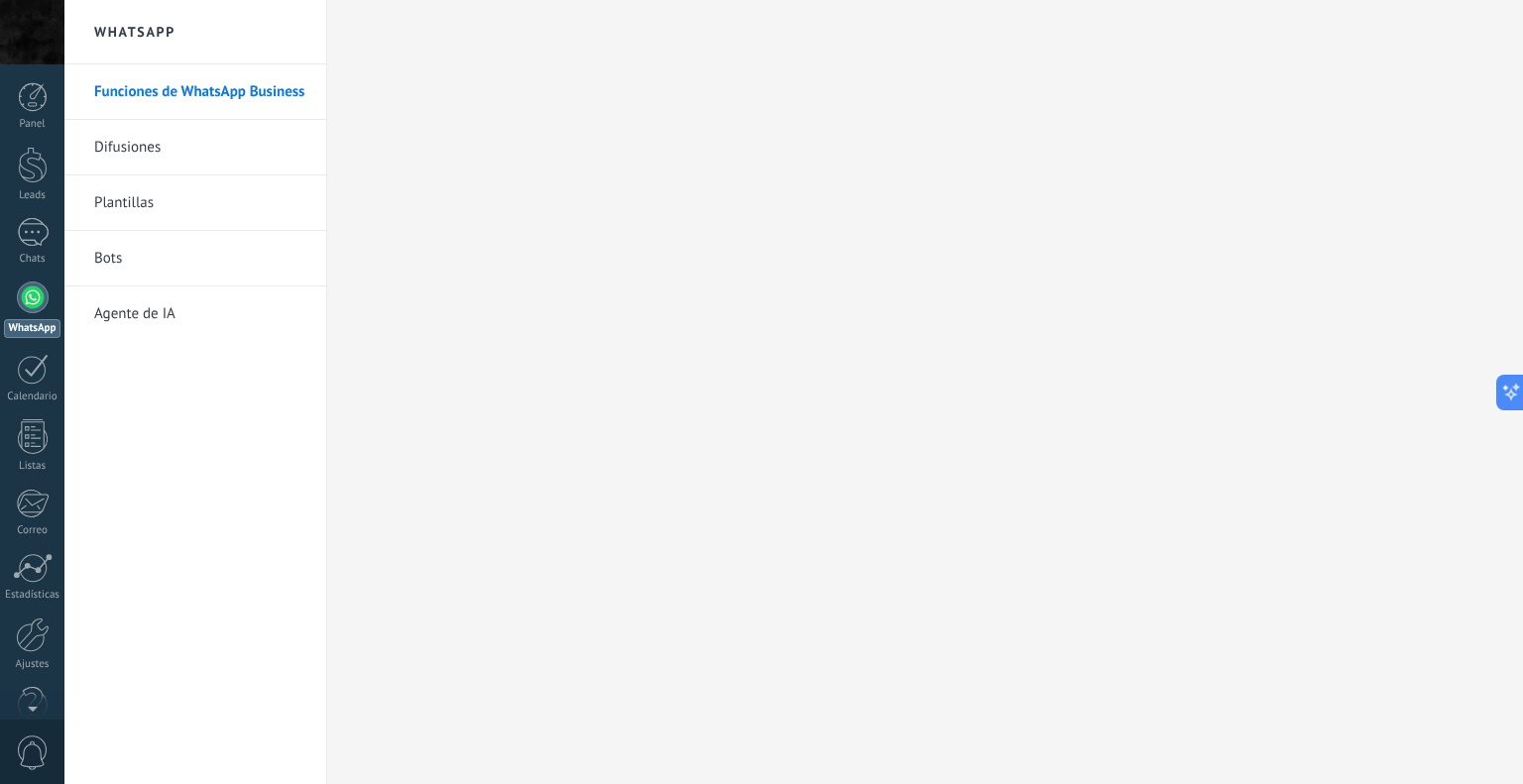 click on "Difusiones" at bounding box center (200, 148) 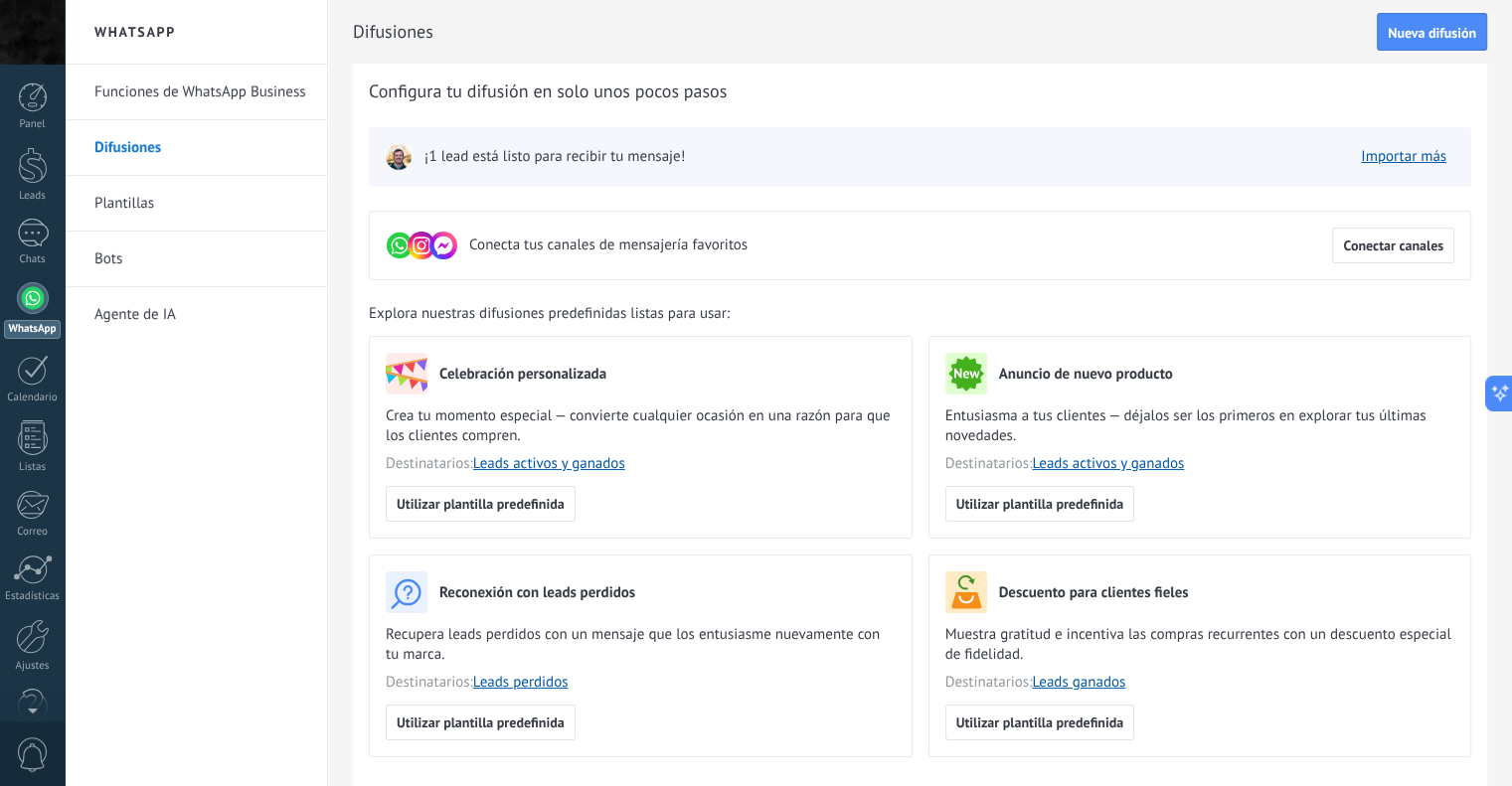 click at bounding box center (399, 157) 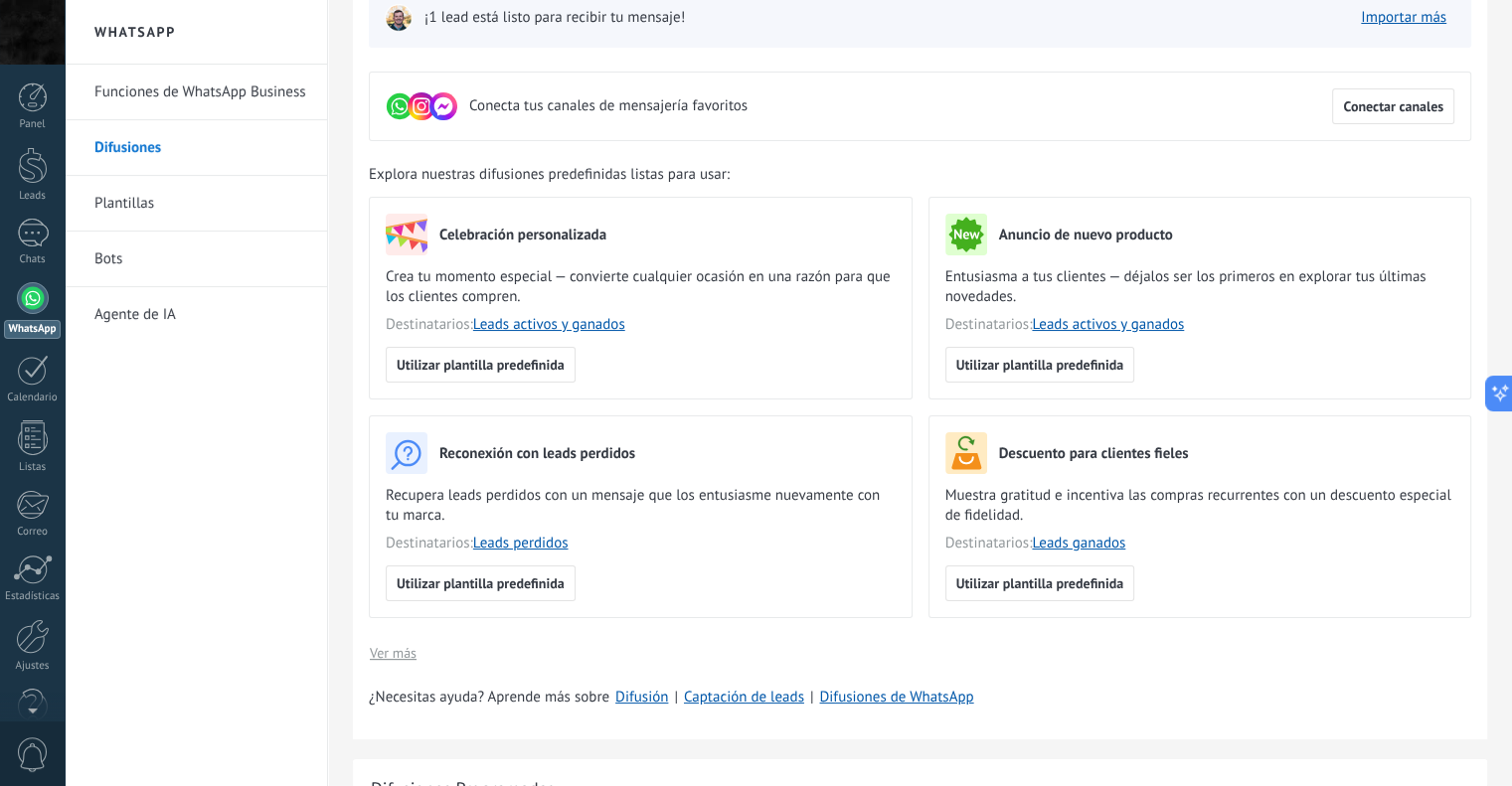 scroll, scrollTop: 137, scrollLeft: 0, axis: vertical 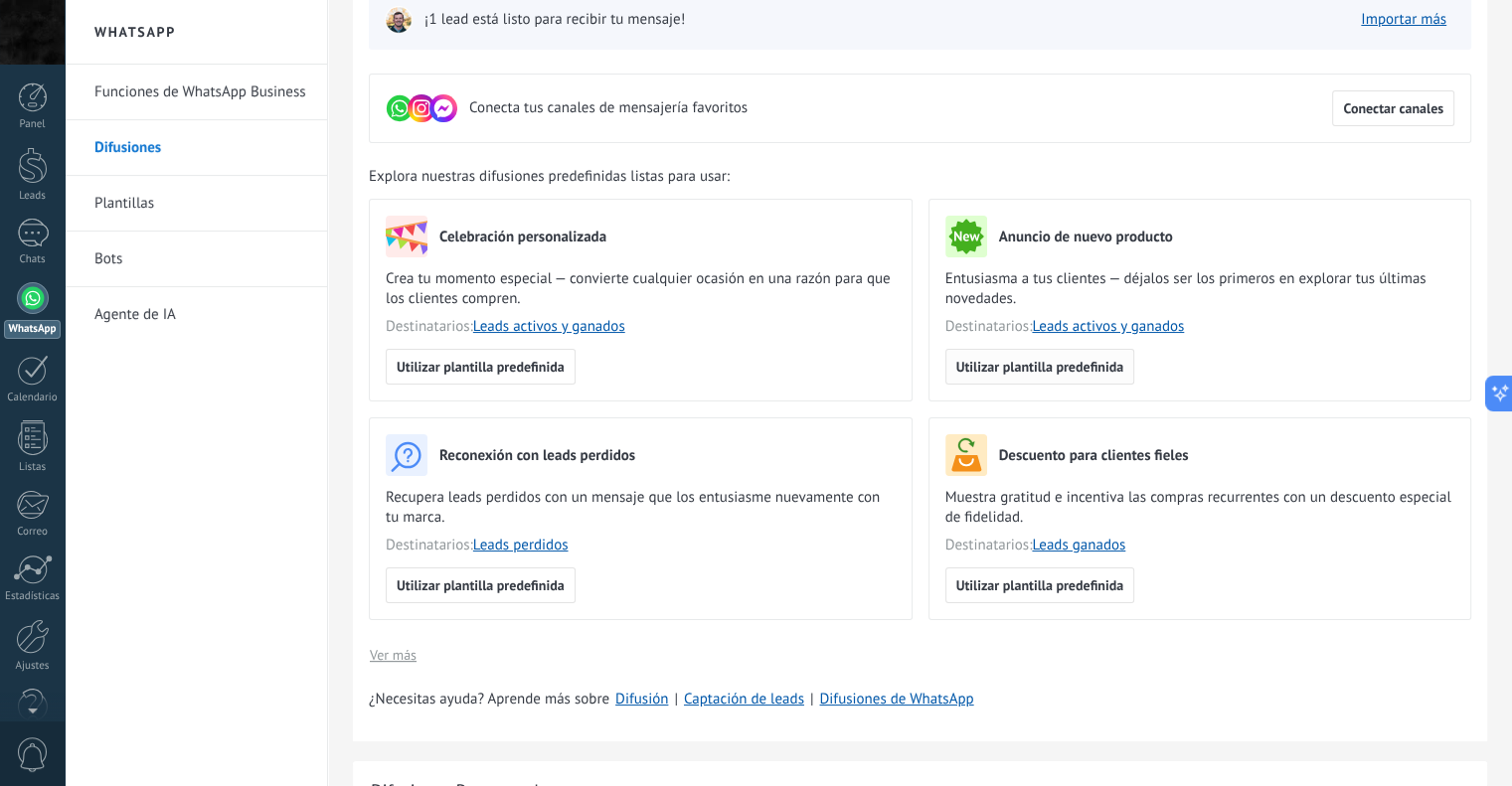 click on "Utilizar plantilla predefinida" at bounding box center (1040, 367) 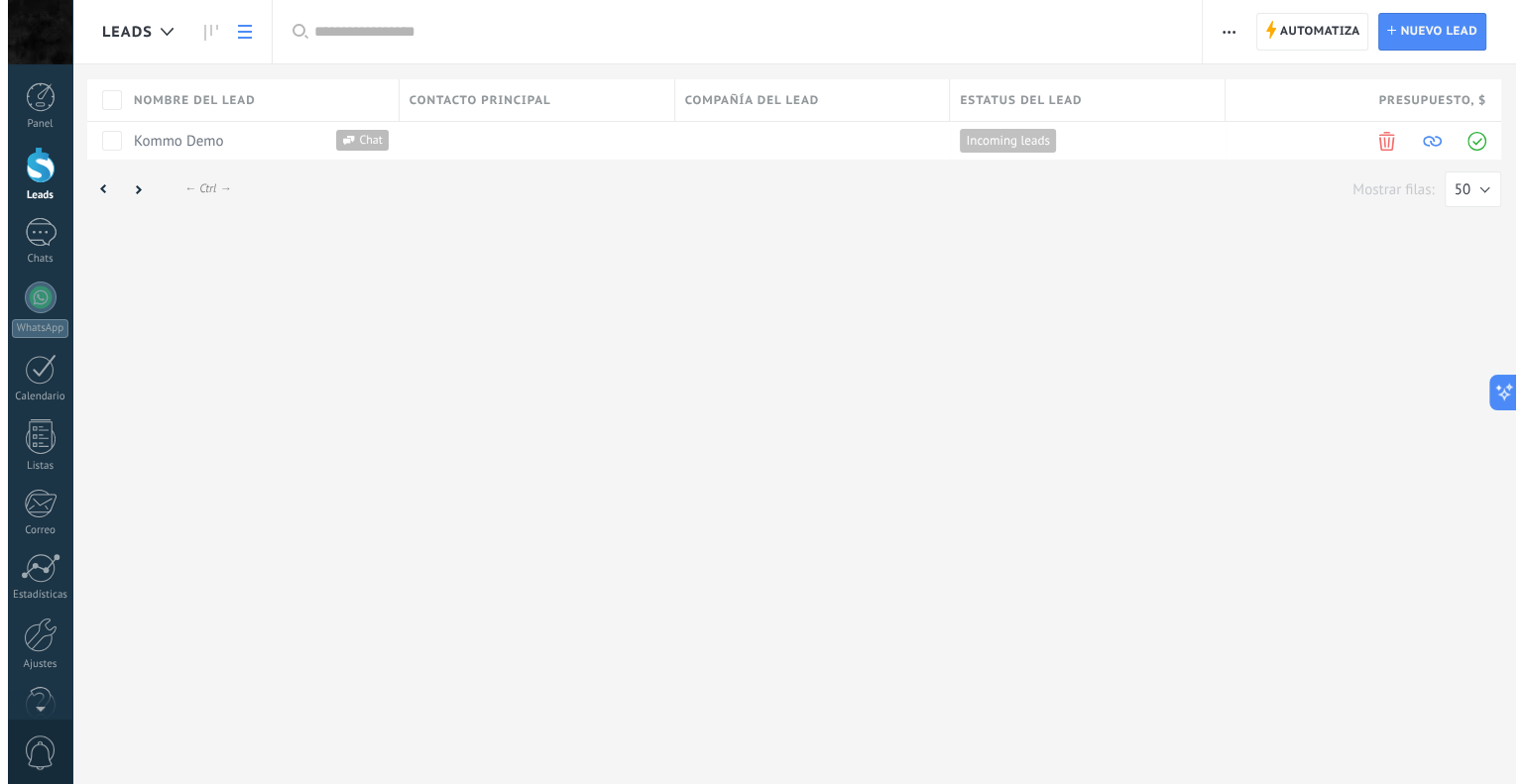 scroll, scrollTop: 0, scrollLeft: 0, axis: both 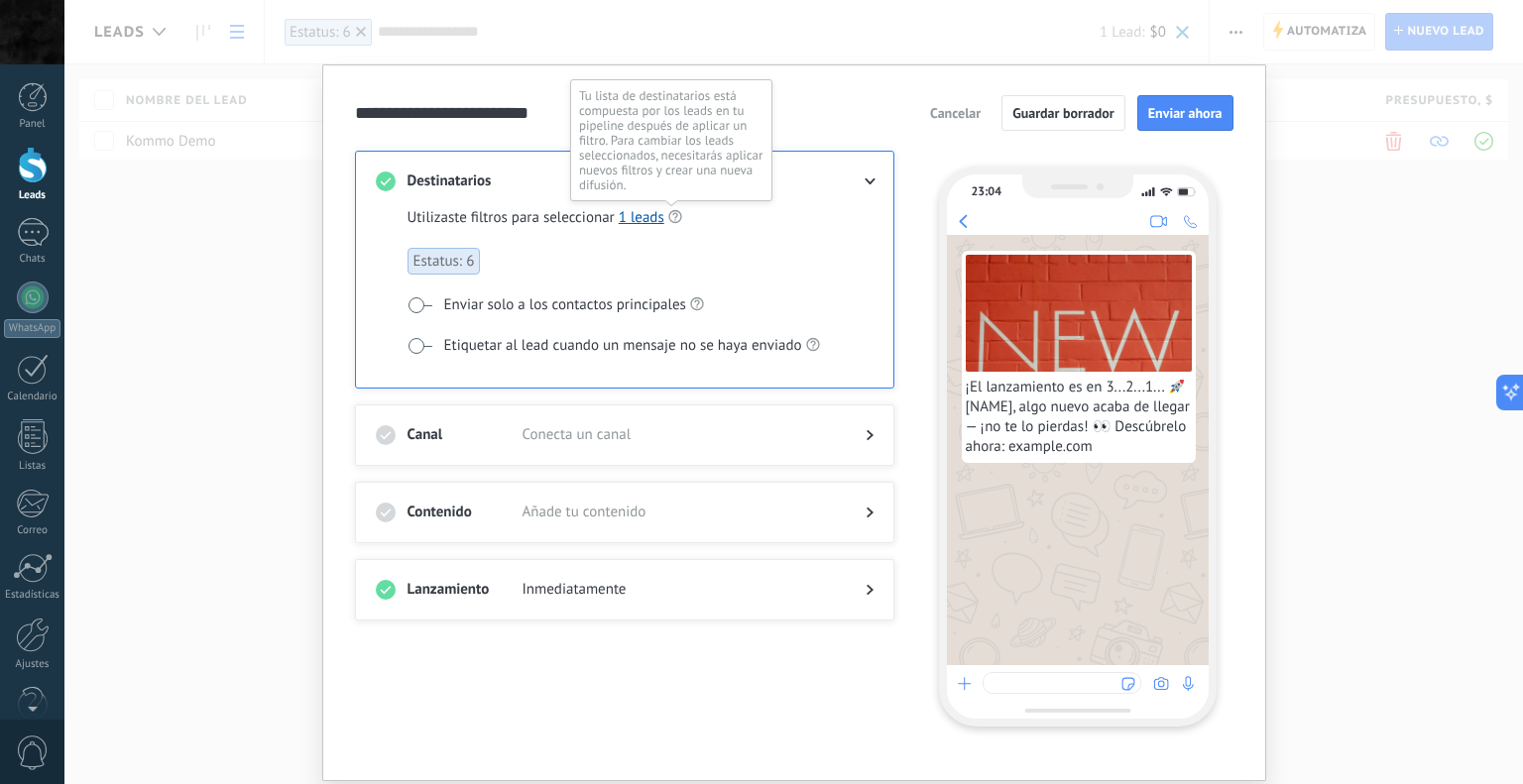 click 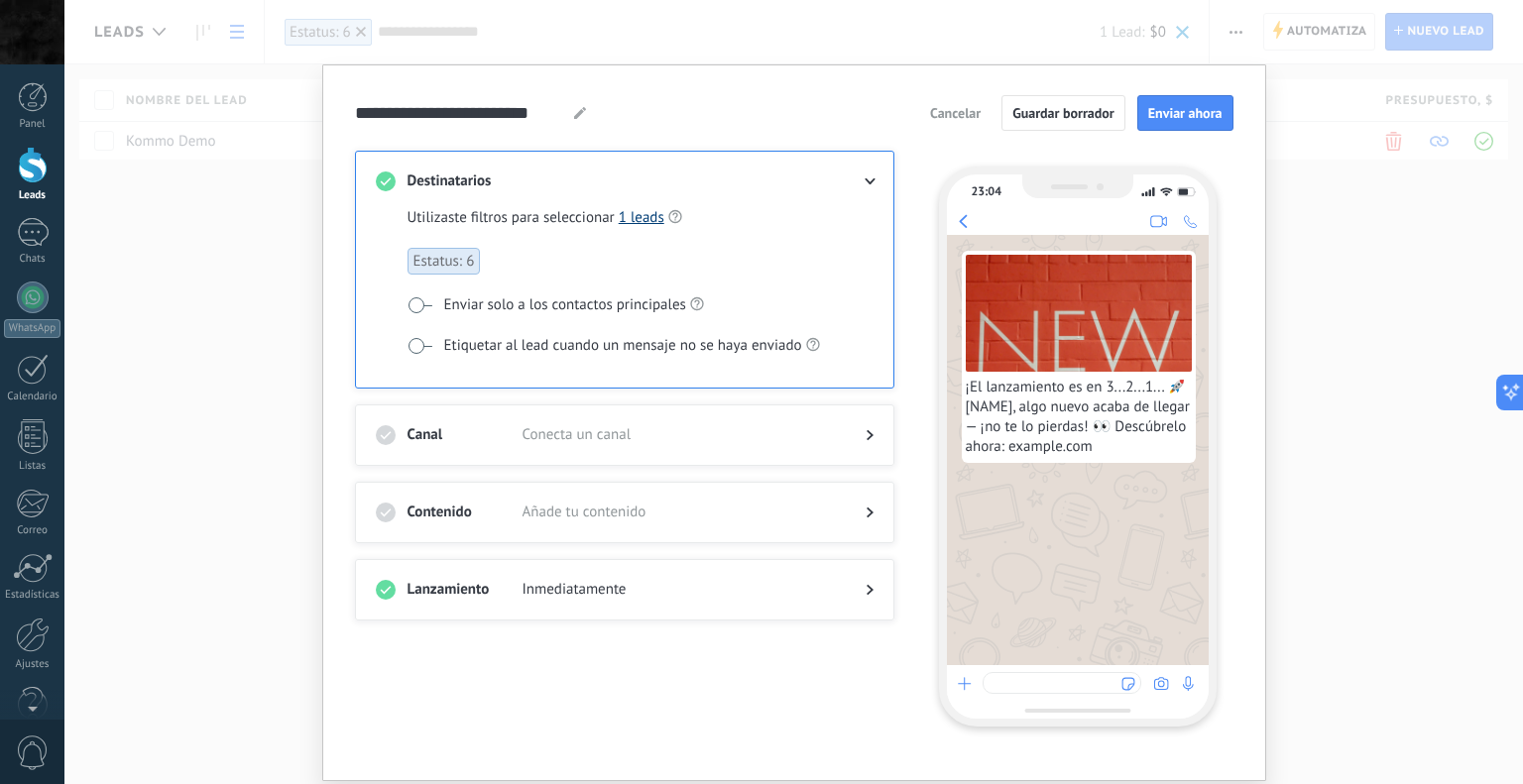 click on "1 leads" at bounding box center [642, 217] 